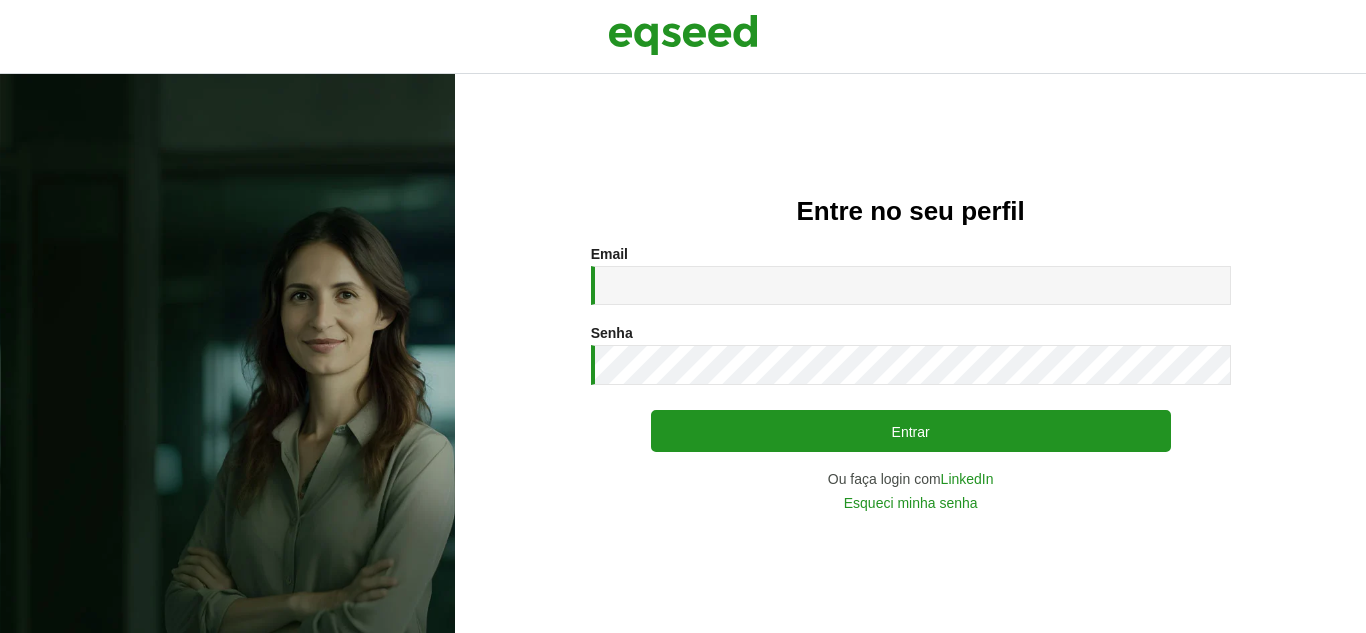 scroll, scrollTop: 0, scrollLeft: 0, axis: both 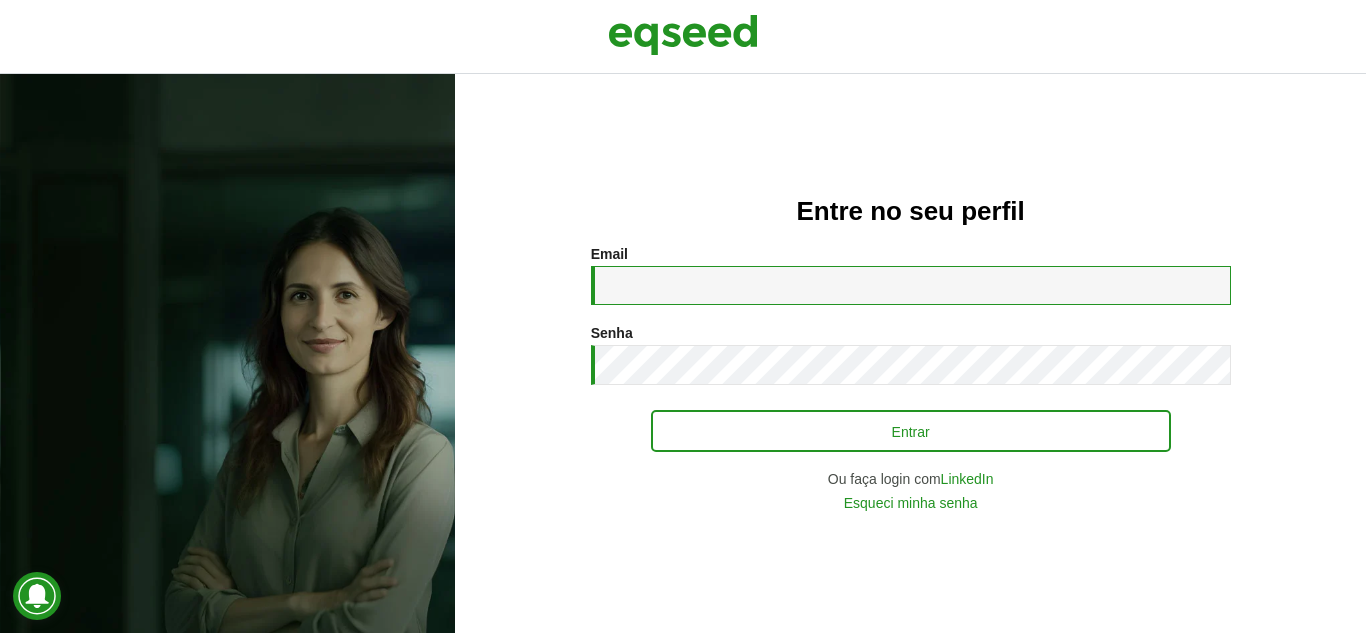 type on "**********" 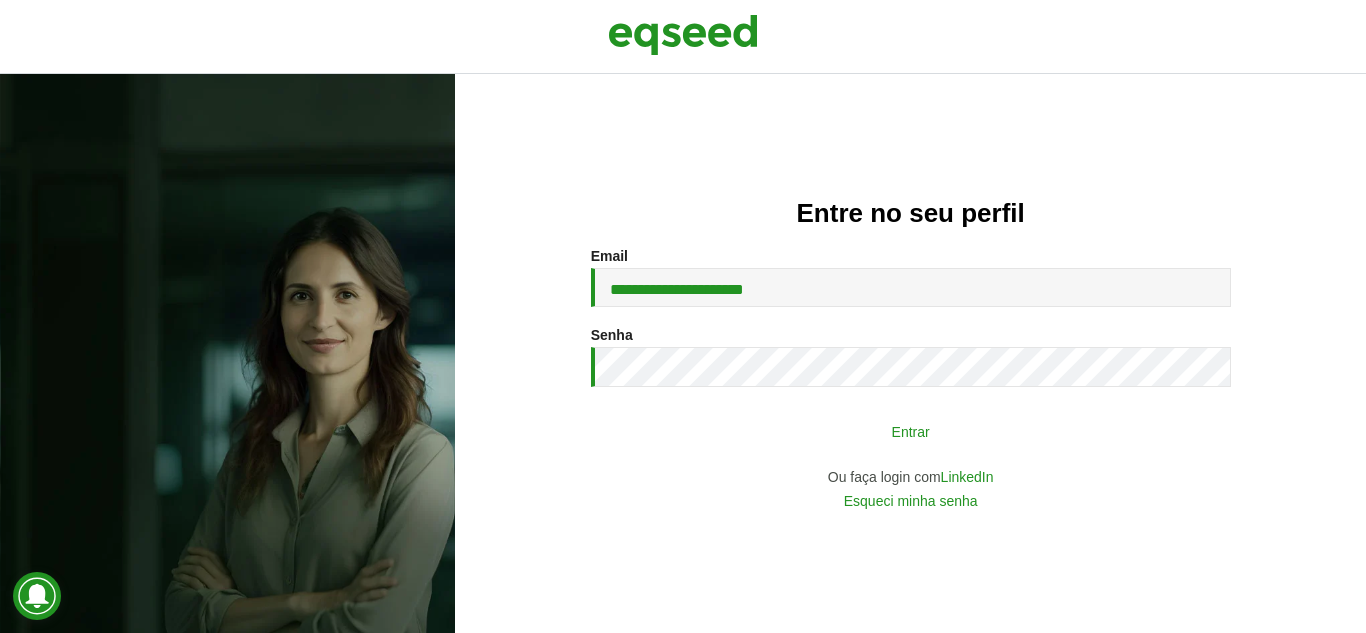 click on "Entrar" at bounding box center [911, 431] 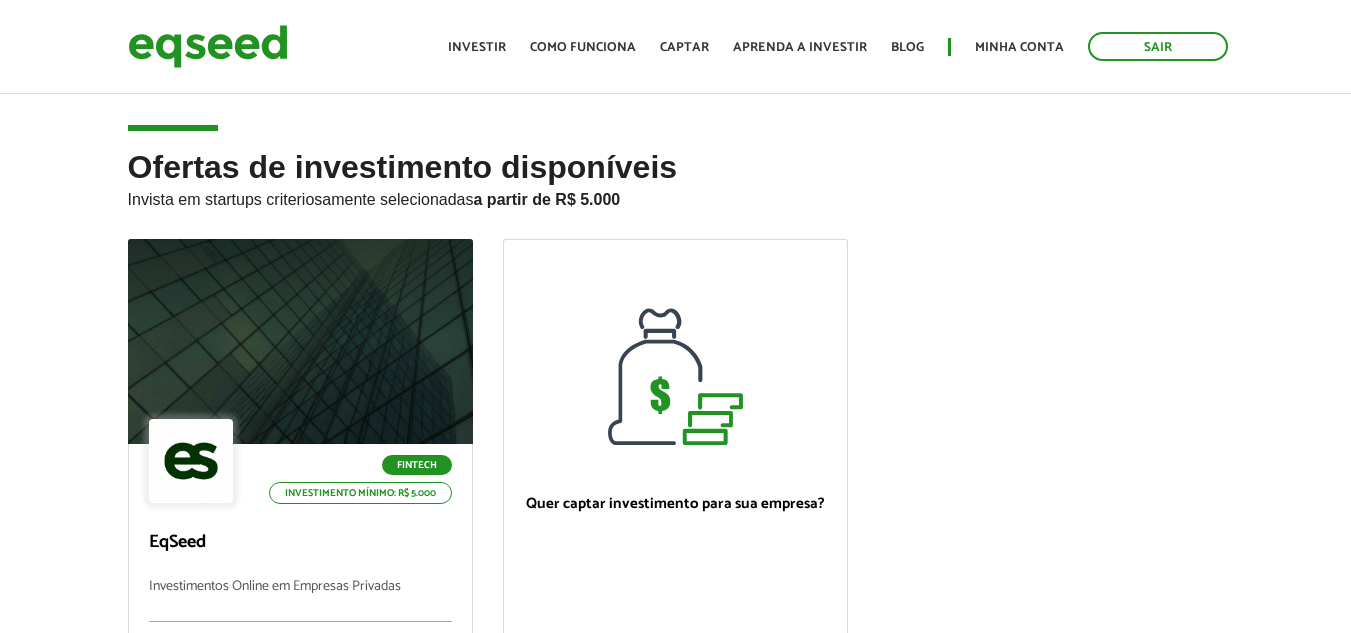 scroll, scrollTop: 0, scrollLeft: 0, axis: both 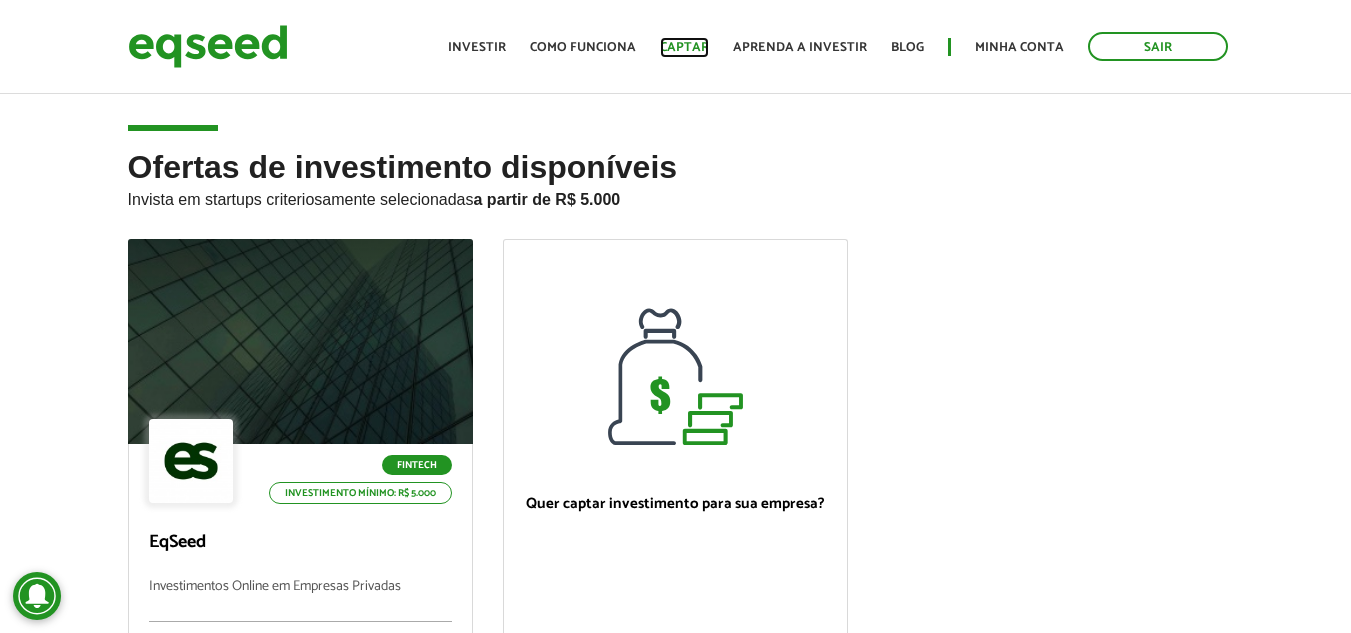 click on "Captar" at bounding box center (684, 47) 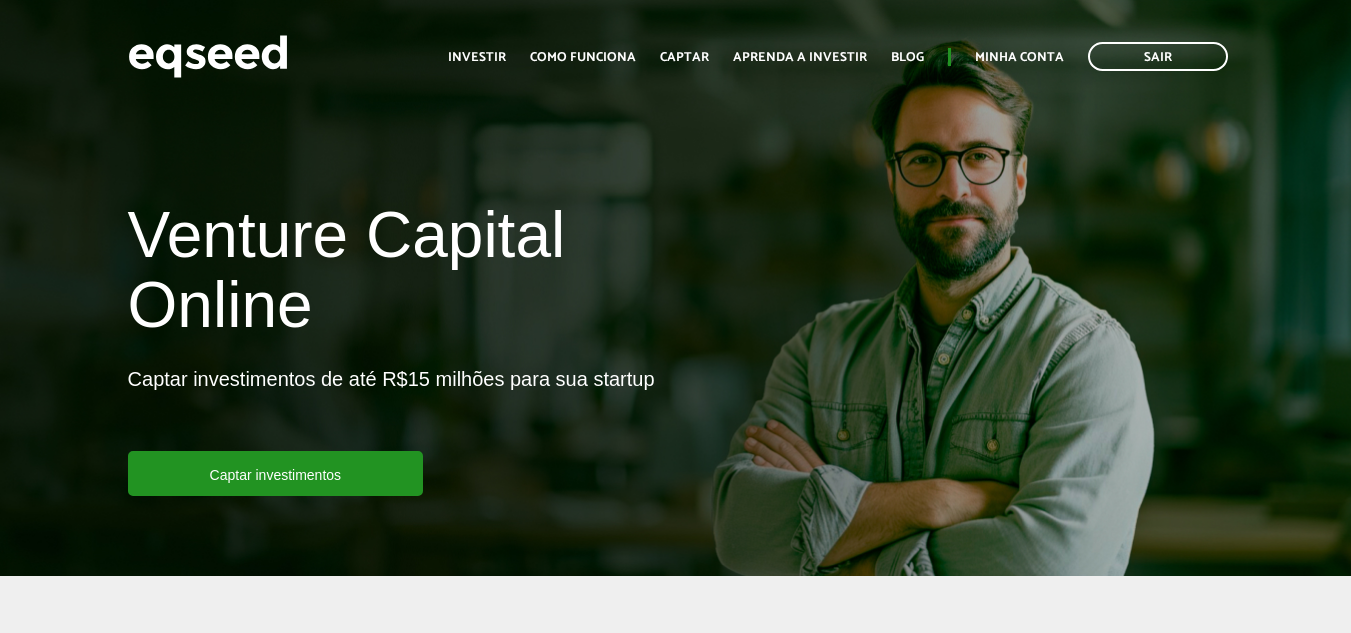 scroll, scrollTop: 0, scrollLeft: 0, axis: both 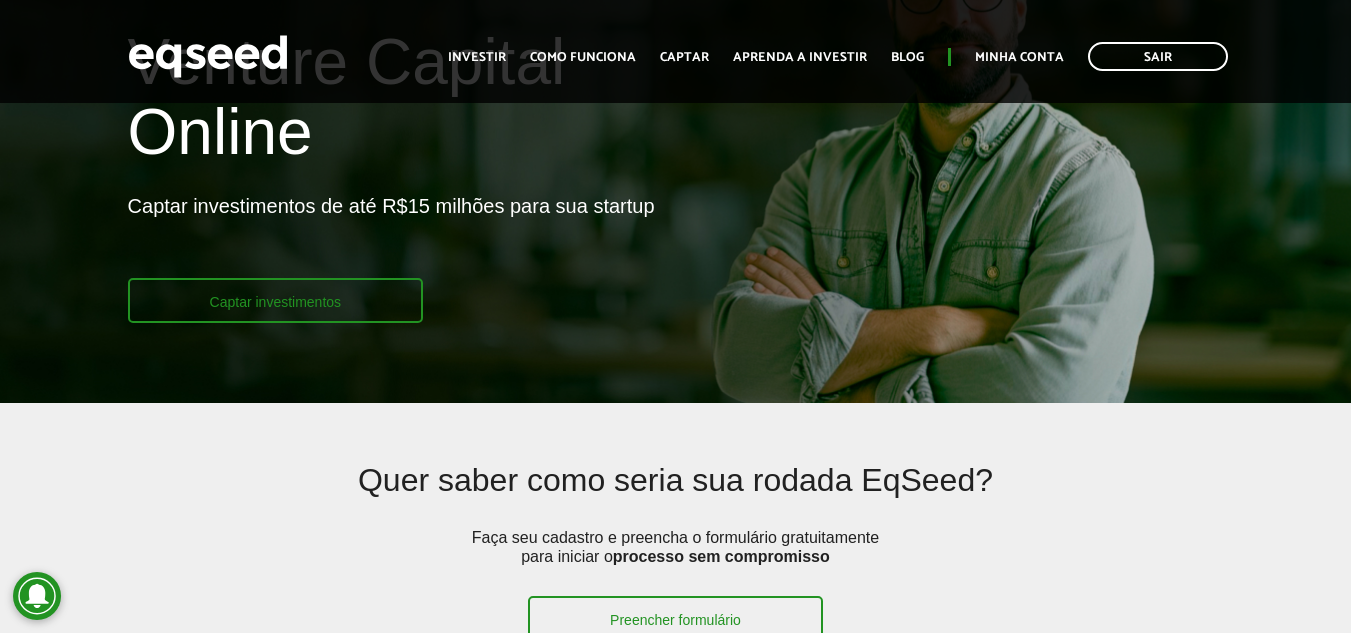 click on "Captar investimentos" at bounding box center [276, 300] 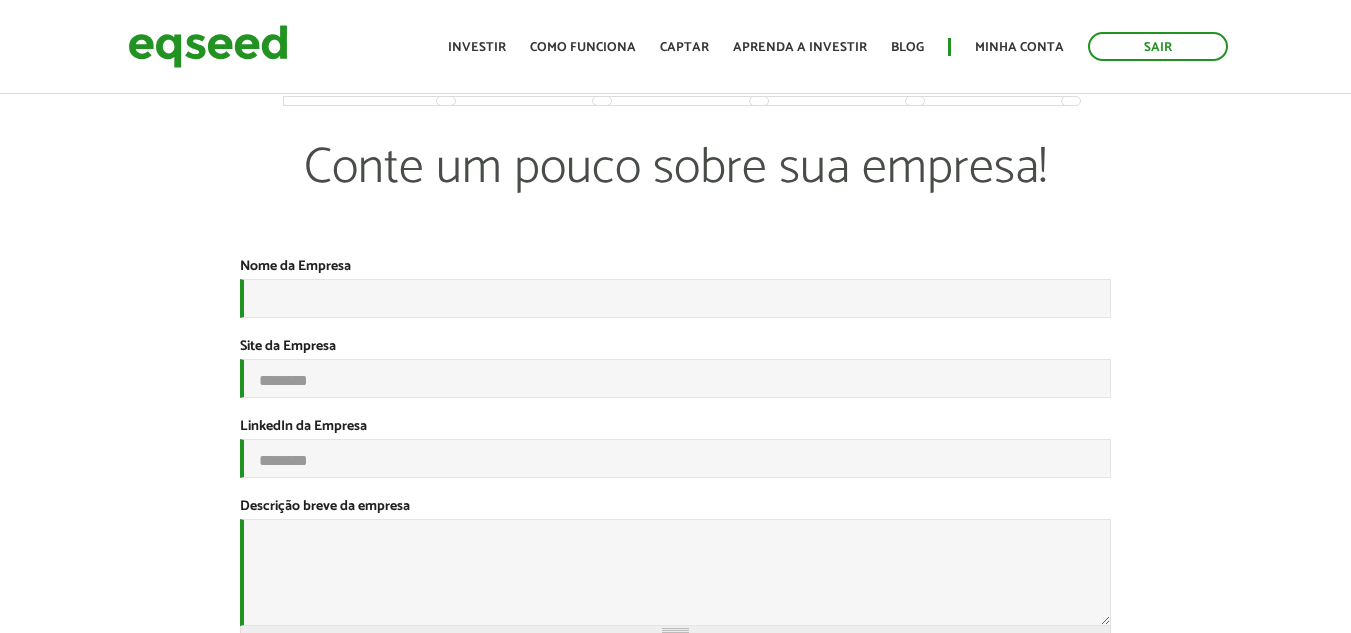 scroll, scrollTop: 0, scrollLeft: 0, axis: both 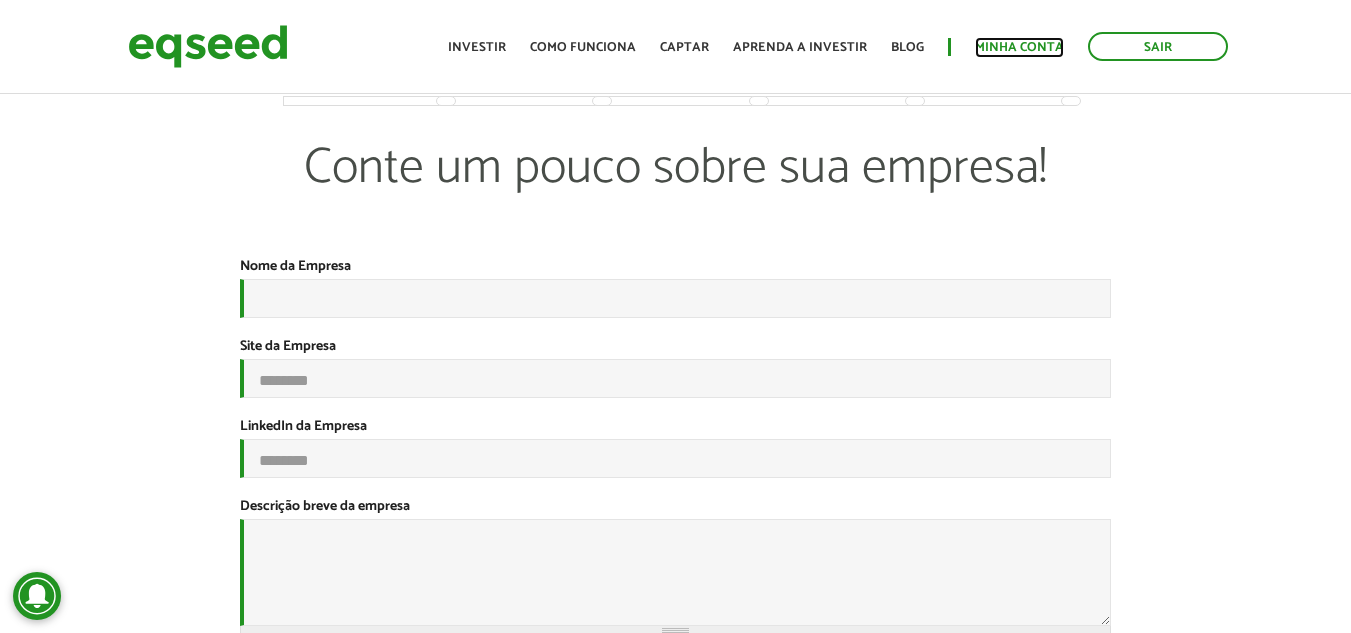 click on "Minha conta" at bounding box center (1019, 47) 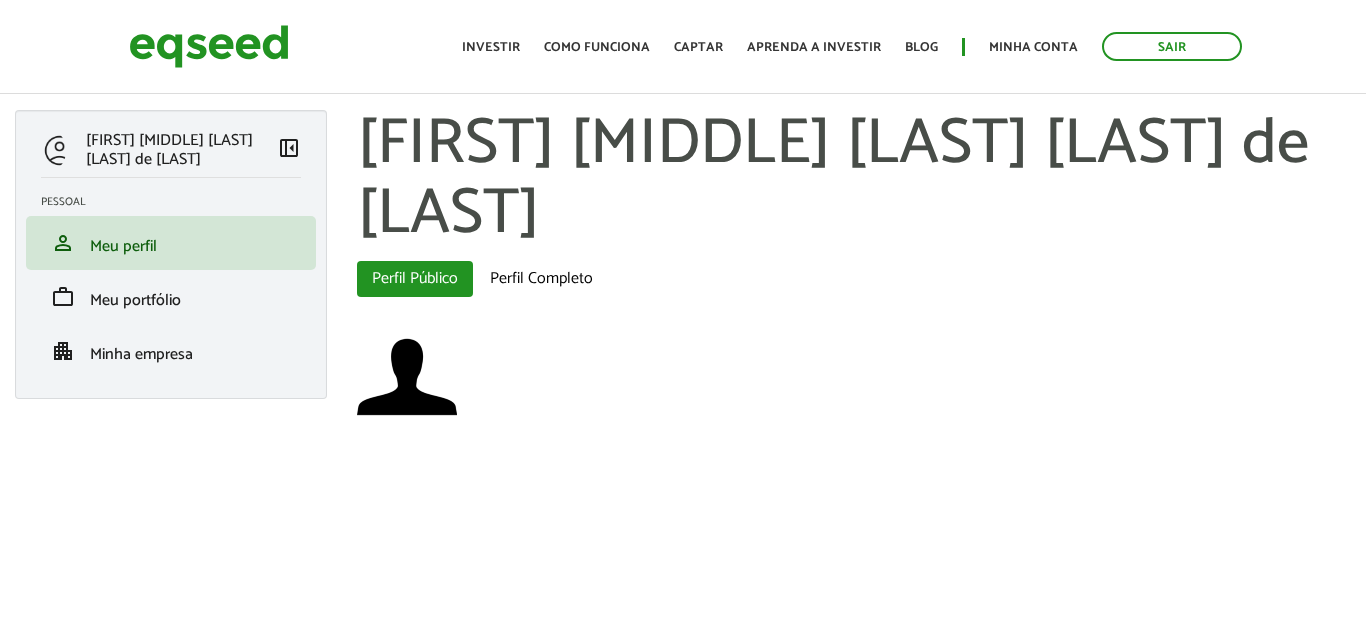 scroll, scrollTop: 0, scrollLeft: 0, axis: both 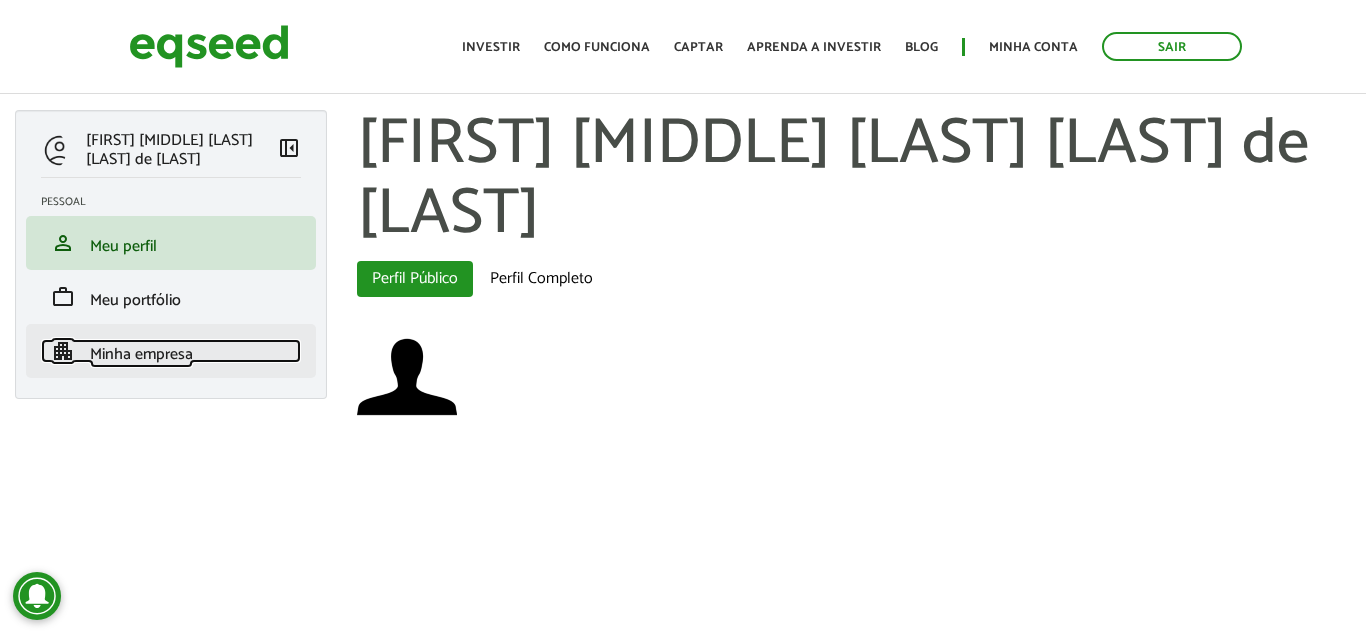 click on "Minha empresa" at bounding box center [141, 354] 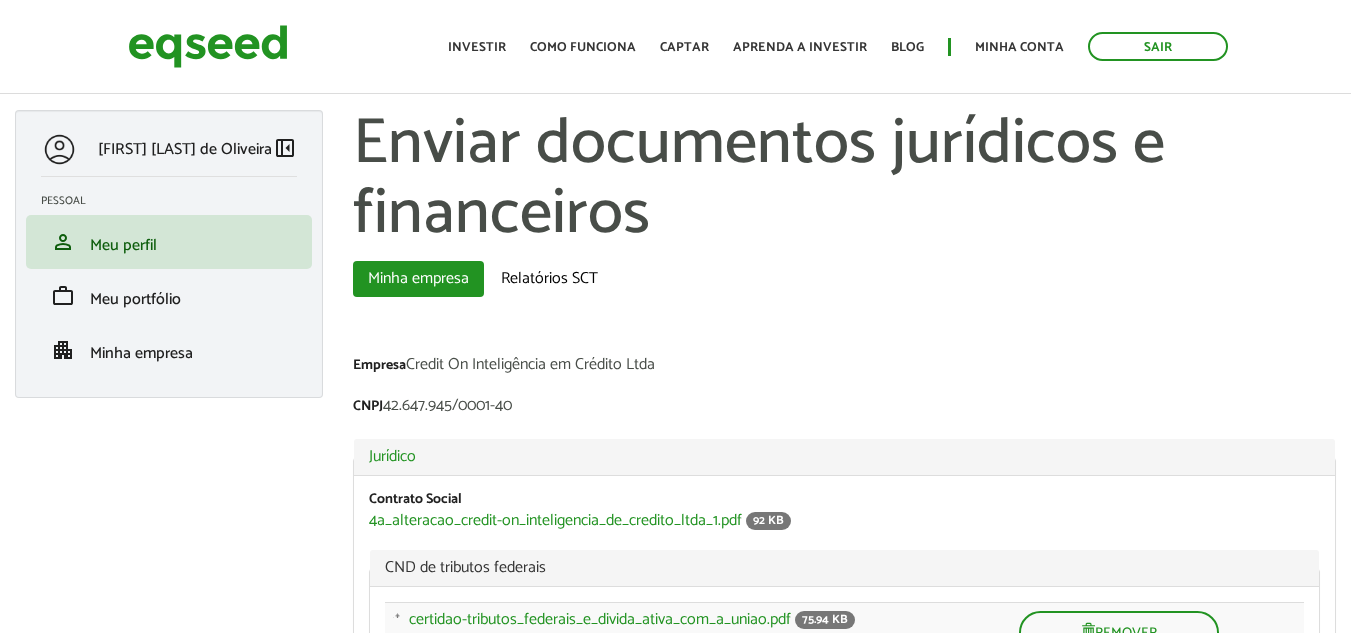 scroll, scrollTop: 0, scrollLeft: 0, axis: both 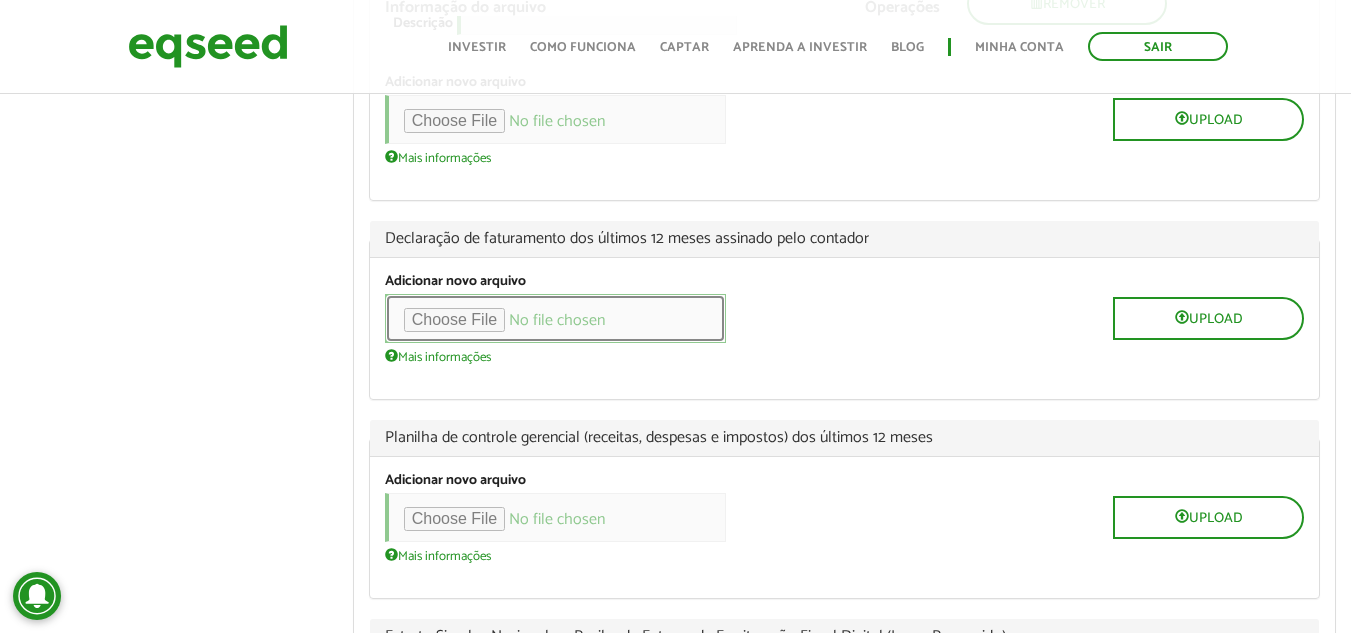click at bounding box center (555, 318) 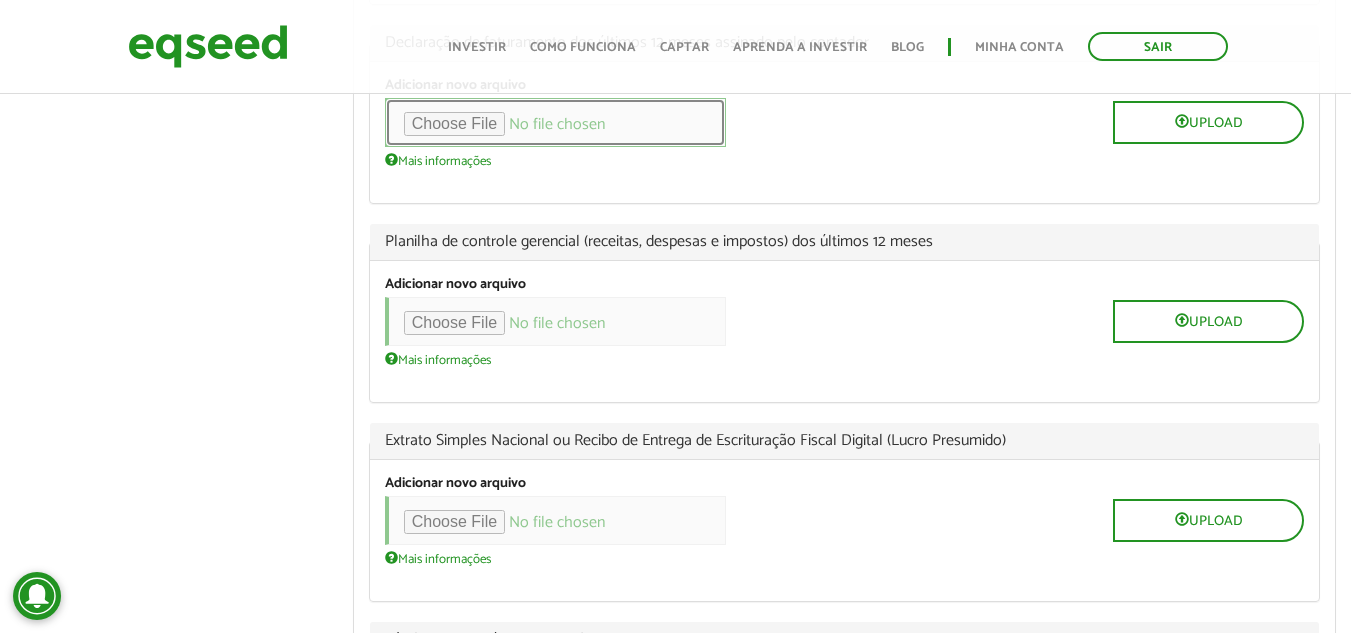 scroll, scrollTop: 2361, scrollLeft: 0, axis: vertical 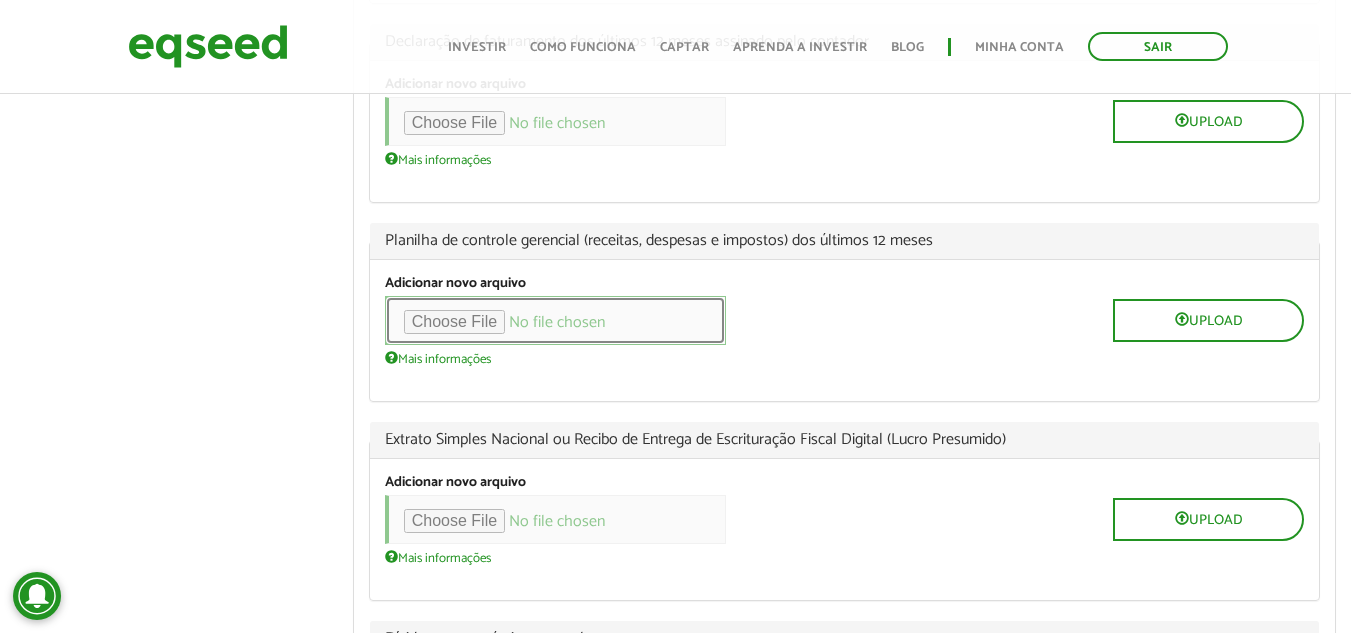 click at bounding box center (555, 320) 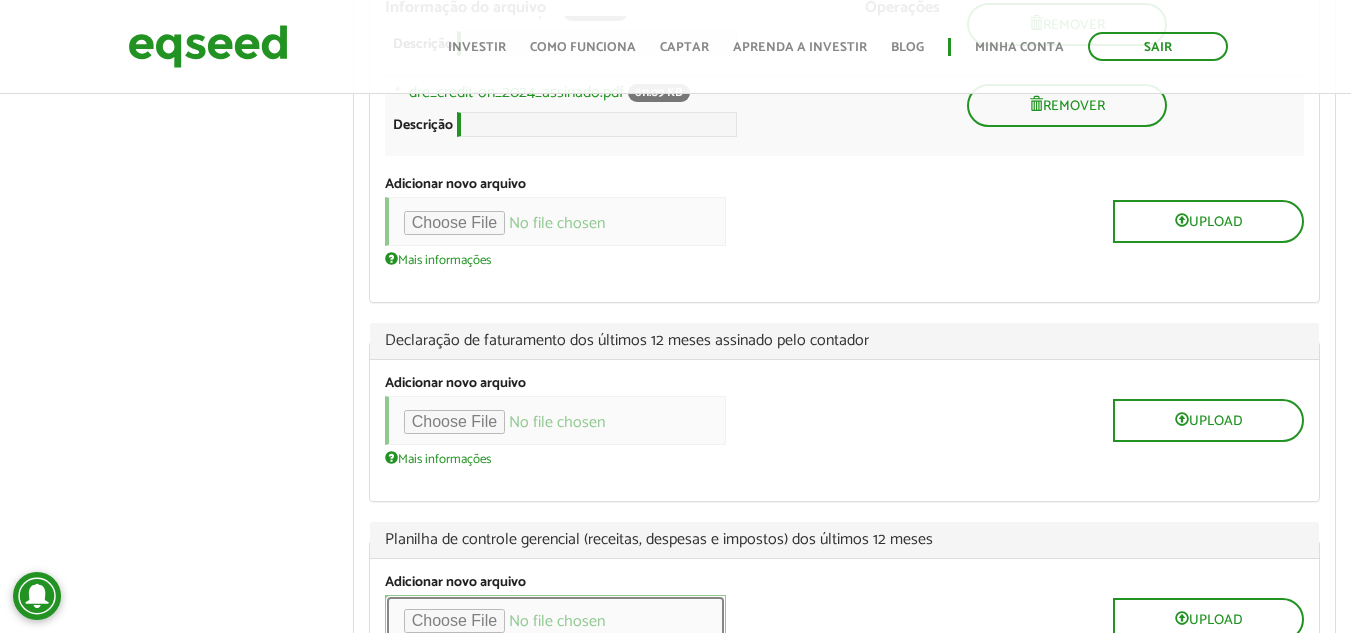 scroll, scrollTop: 2060, scrollLeft: 0, axis: vertical 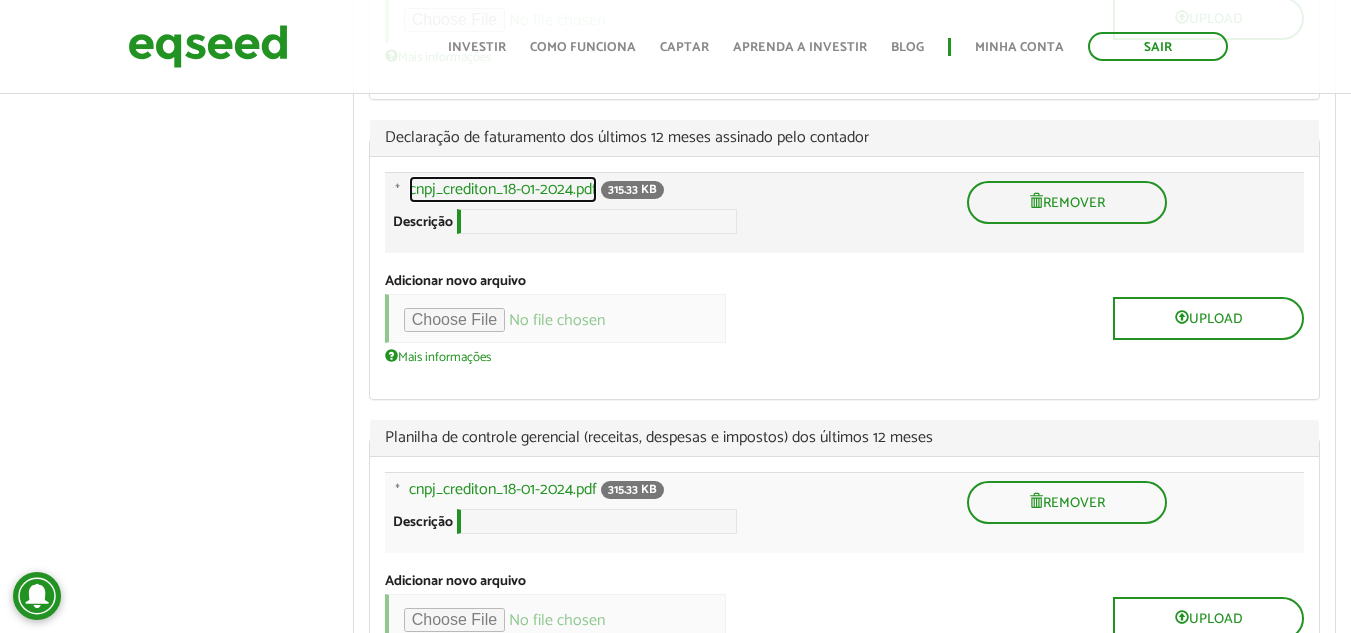 click on "cnpj_crediton_18-01-2024.pdf" at bounding box center [503, 190] 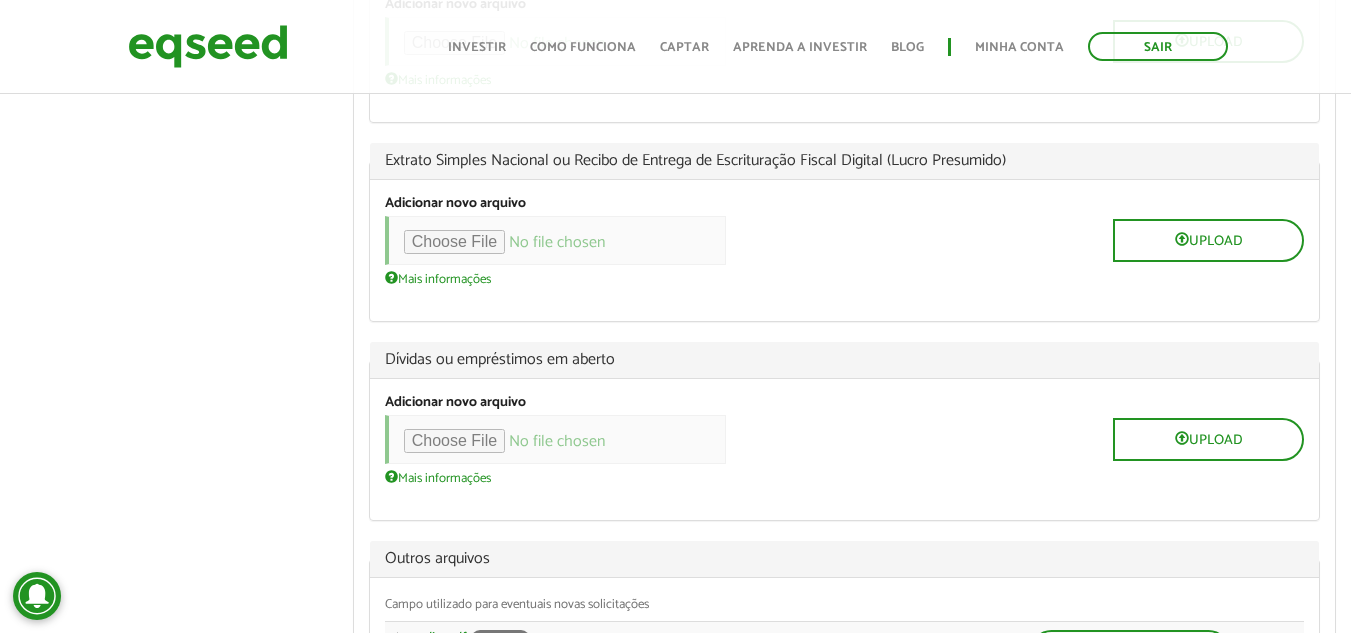 scroll, scrollTop: 2843, scrollLeft: 0, axis: vertical 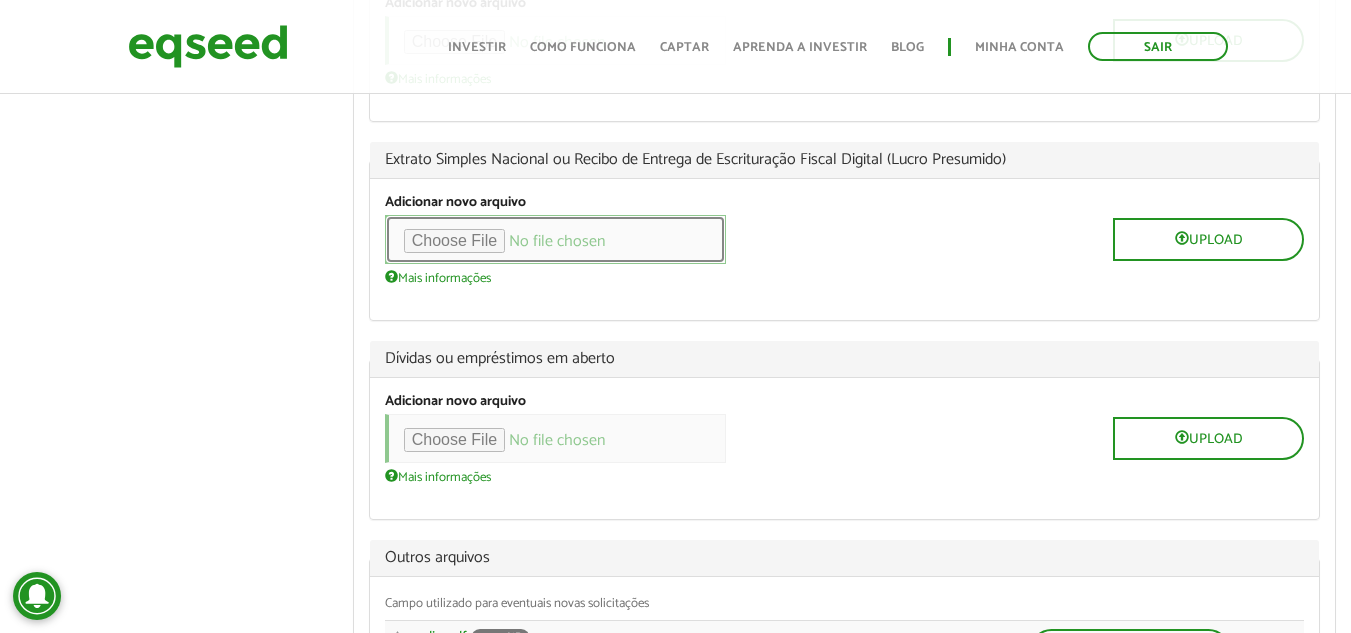 click at bounding box center (555, 239) 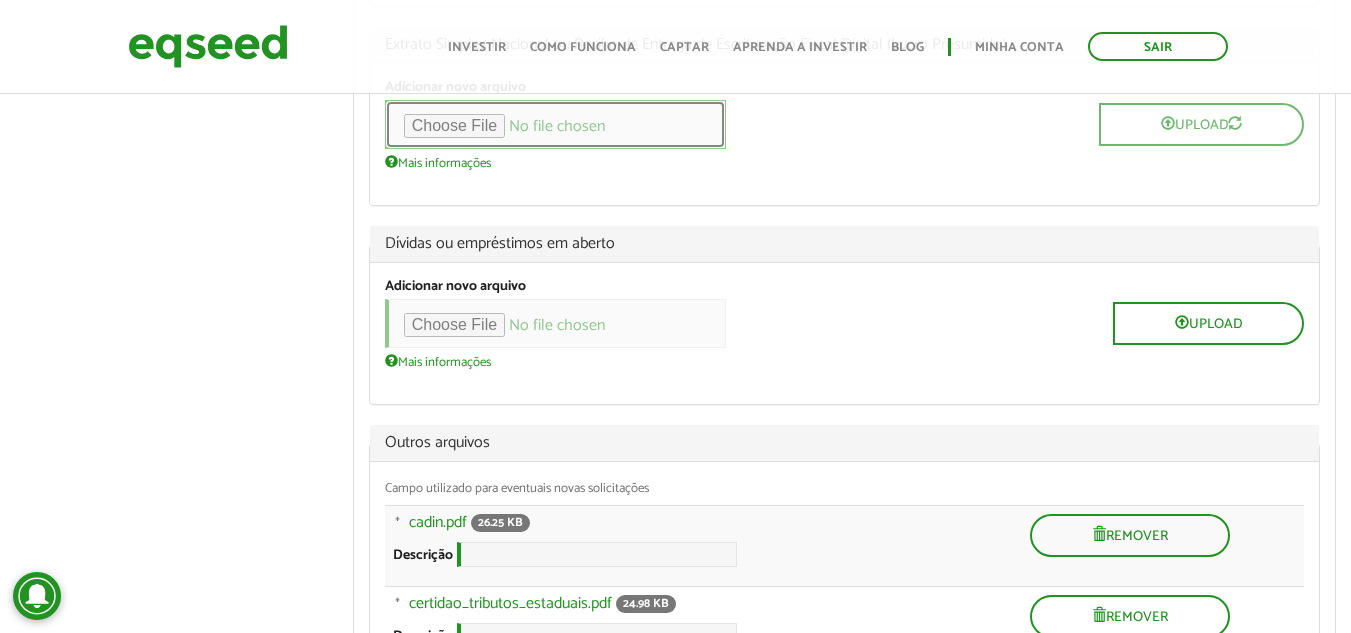 scroll, scrollTop: 2965, scrollLeft: 0, axis: vertical 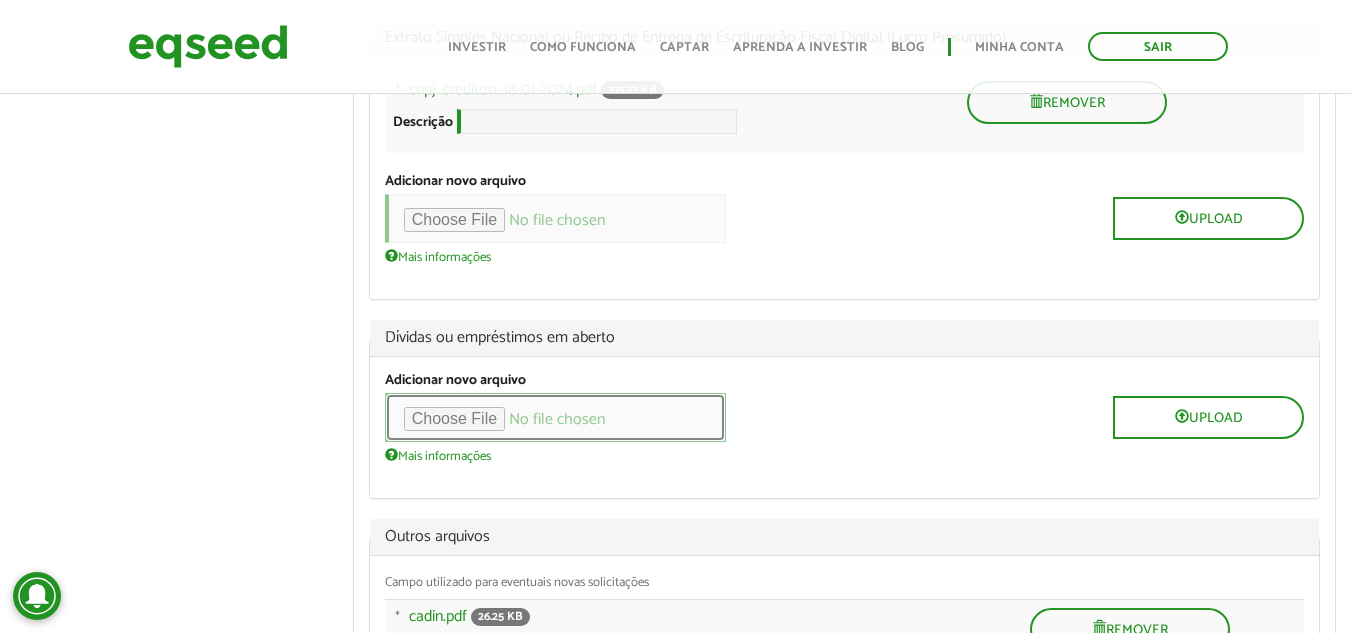 click at bounding box center [555, 417] 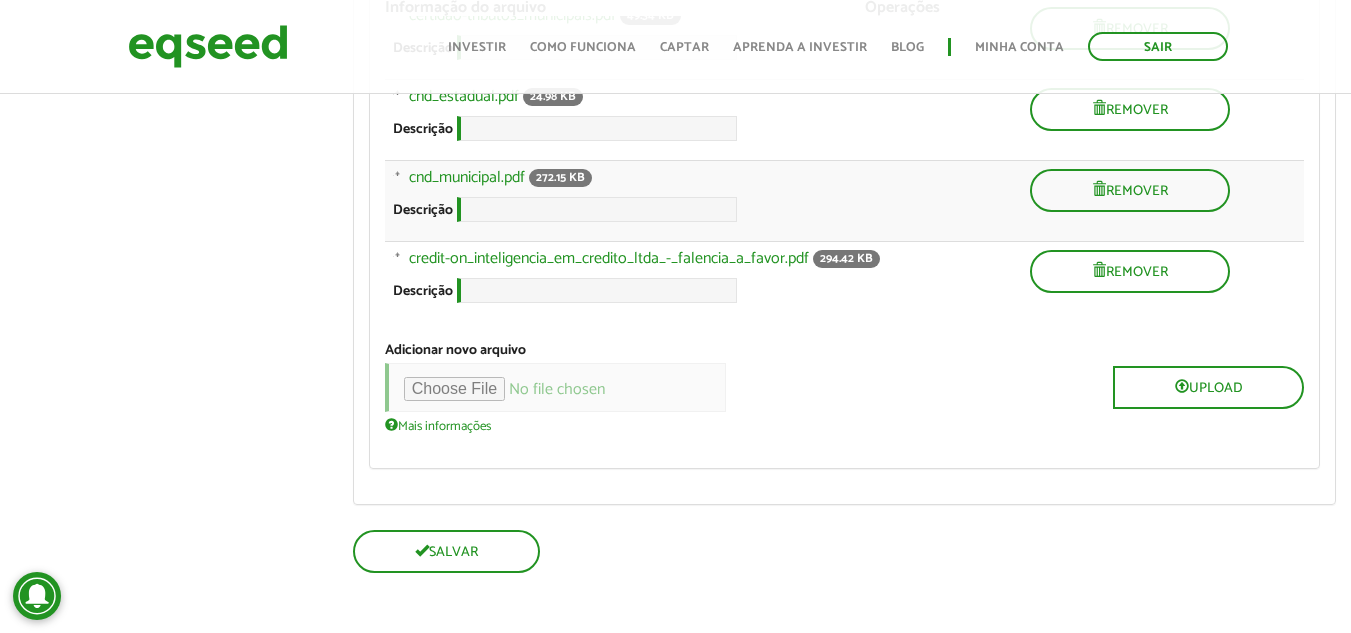 scroll, scrollTop: 4162, scrollLeft: 0, axis: vertical 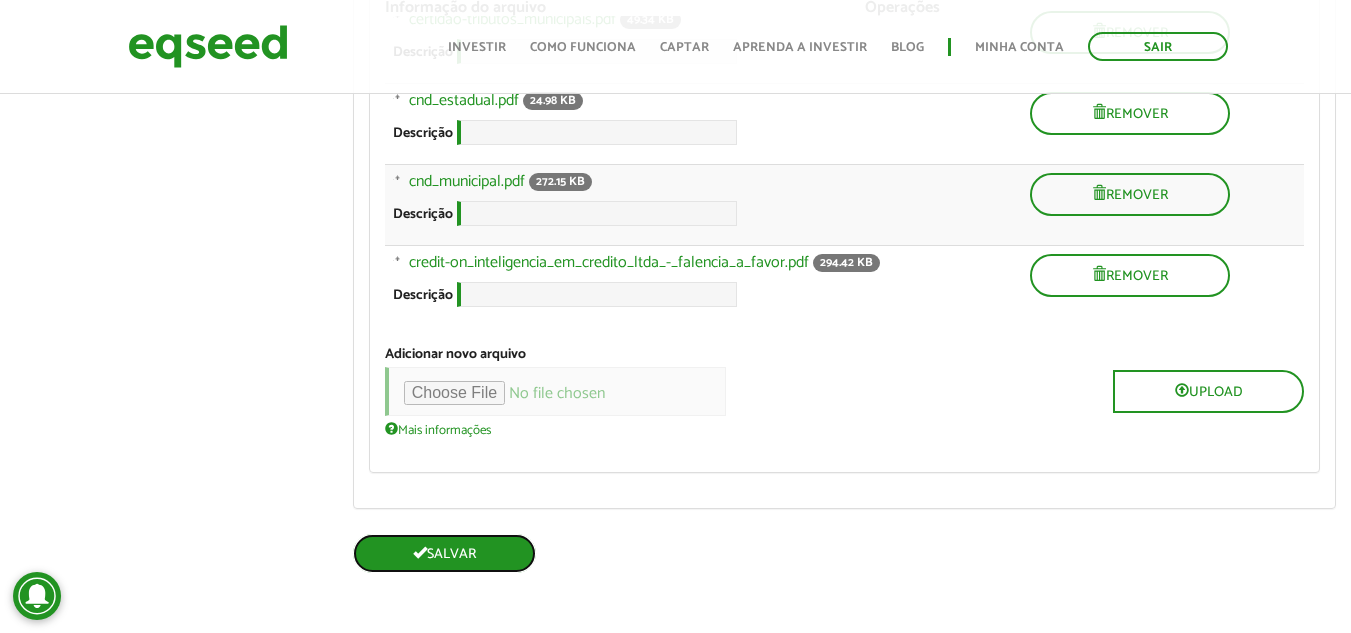 click on "Salvar" at bounding box center [444, 553] 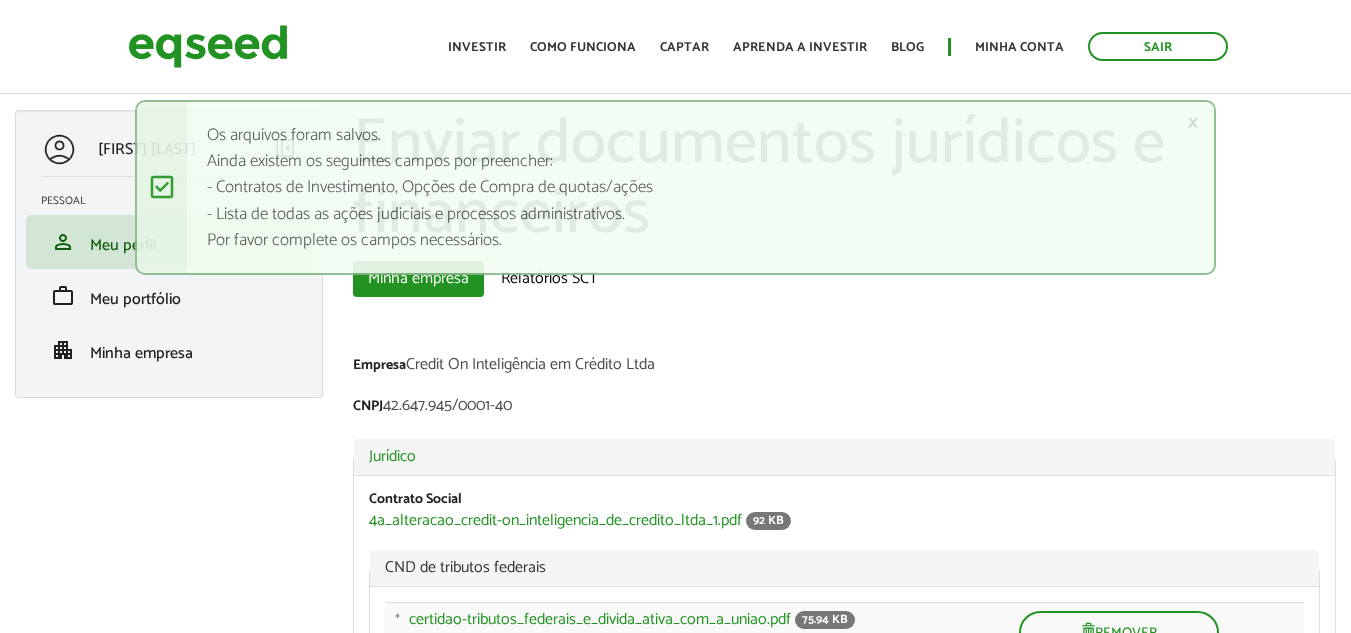 scroll, scrollTop: 0, scrollLeft: 0, axis: both 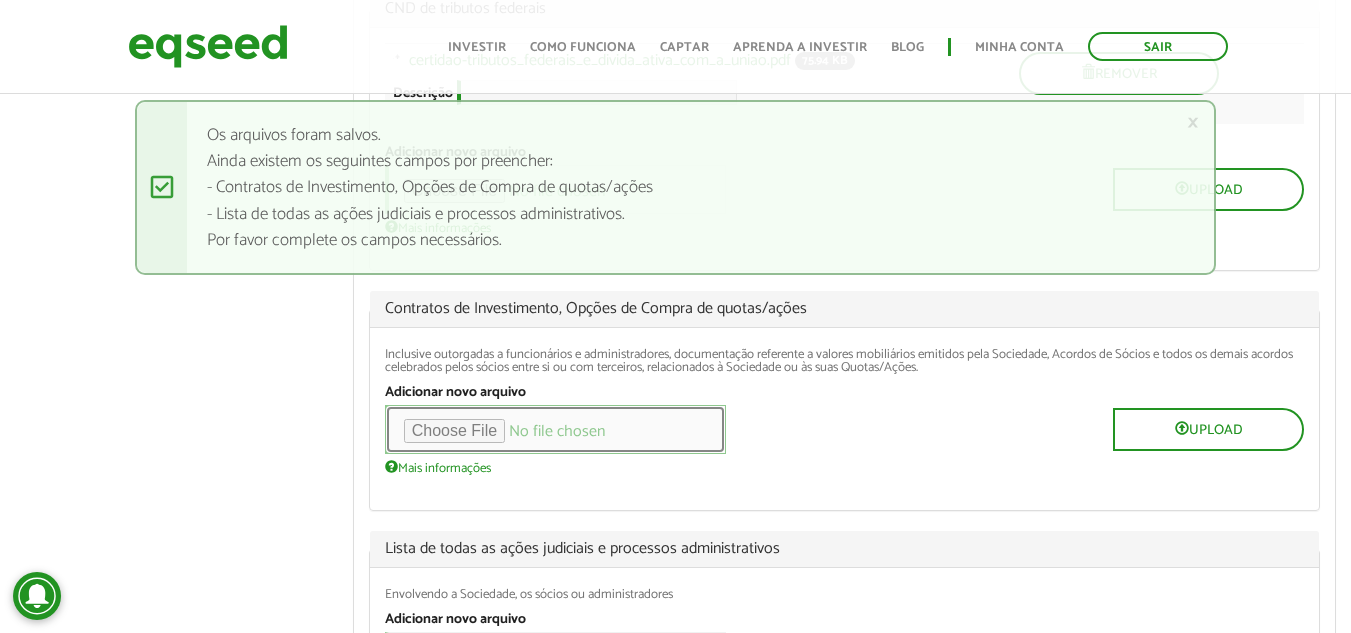 click at bounding box center [555, 429] 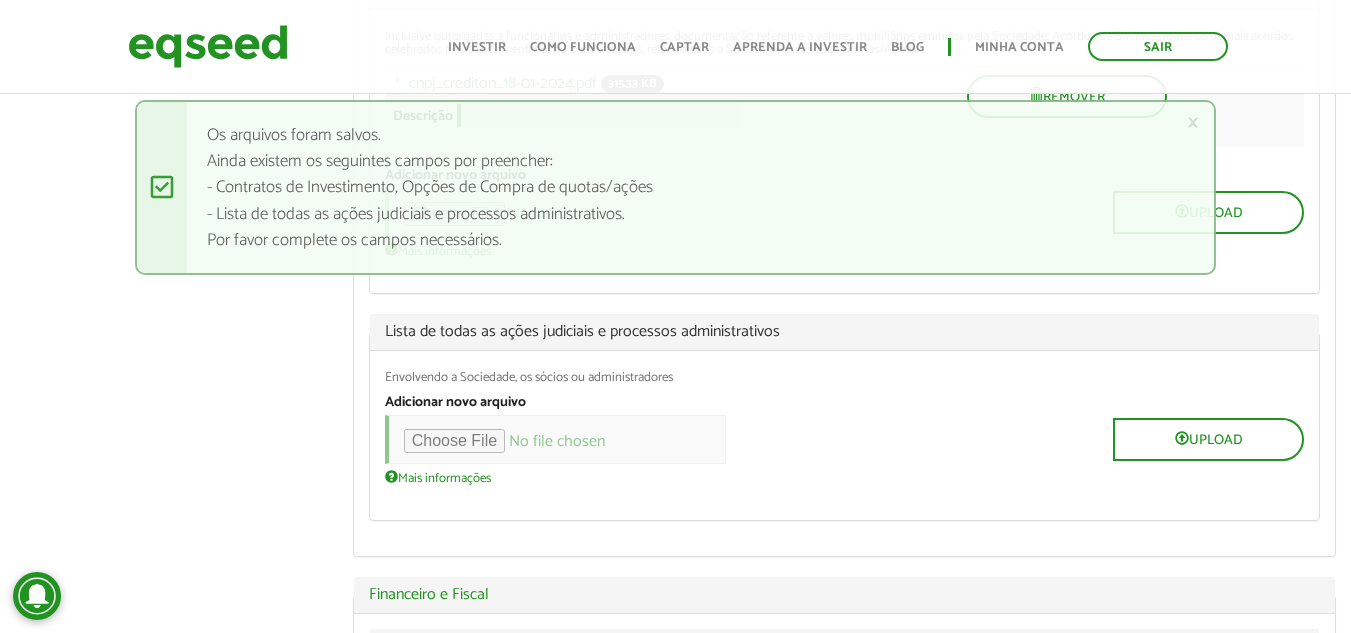 scroll, scrollTop: 878, scrollLeft: 0, axis: vertical 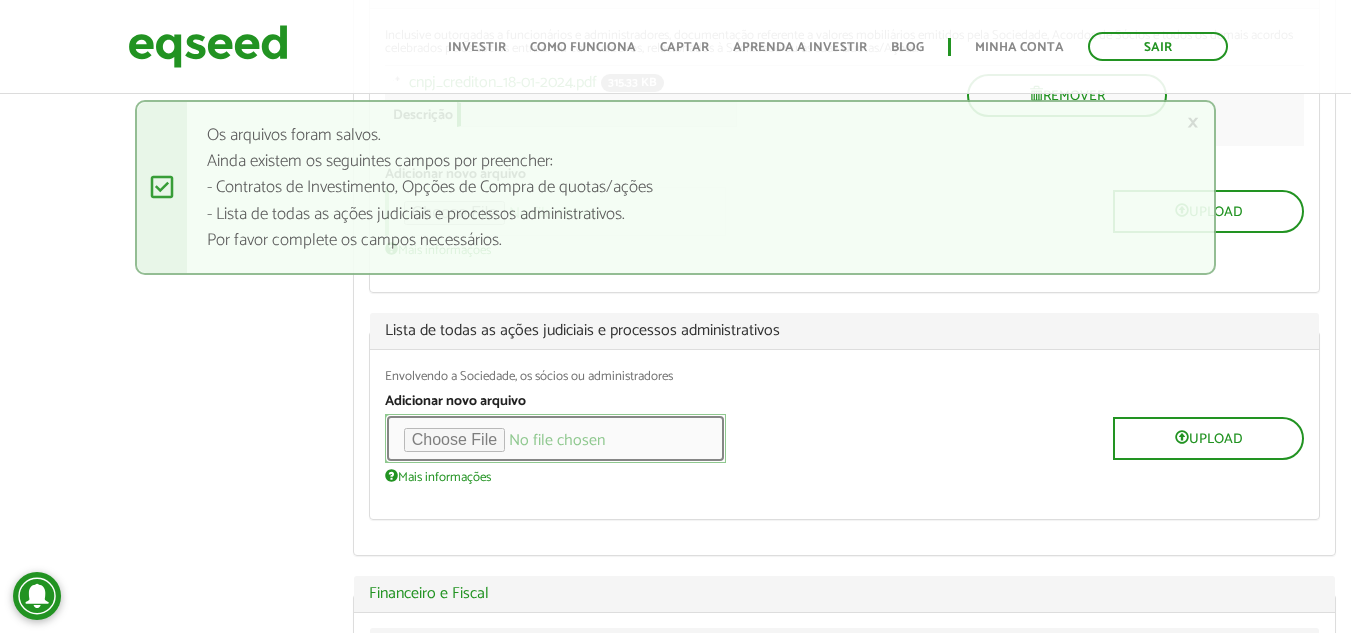 click at bounding box center (555, 438) 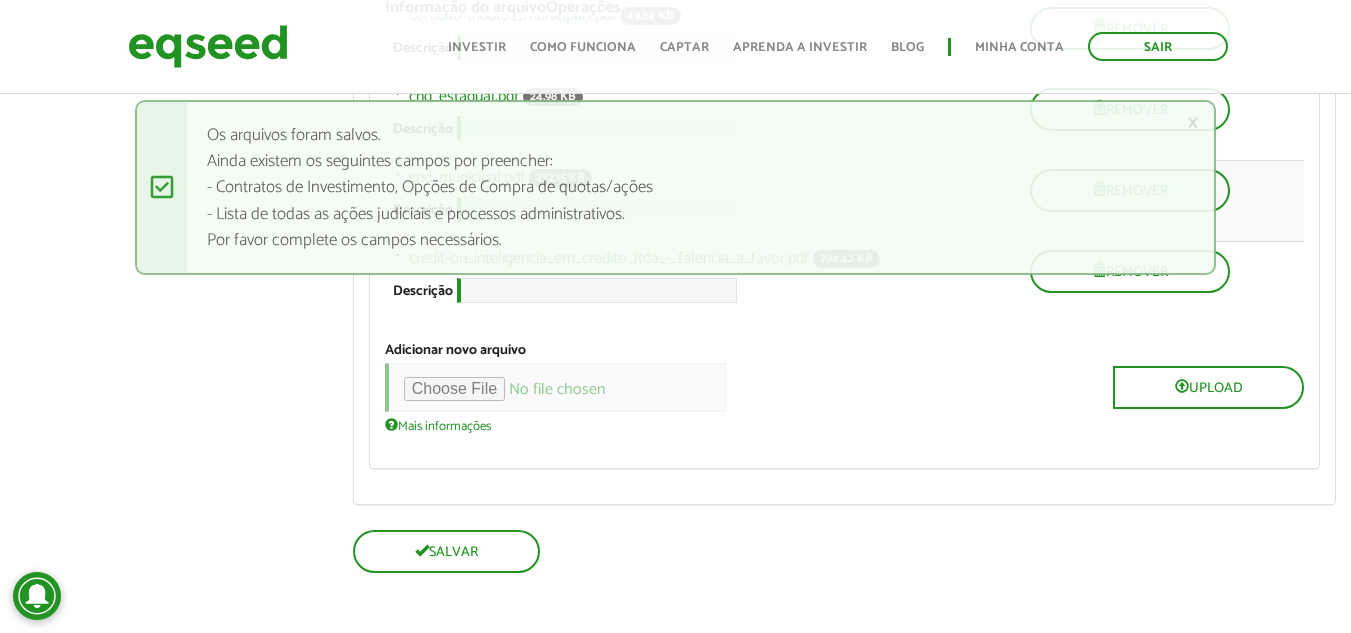 scroll, scrollTop: 4352, scrollLeft: 0, axis: vertical 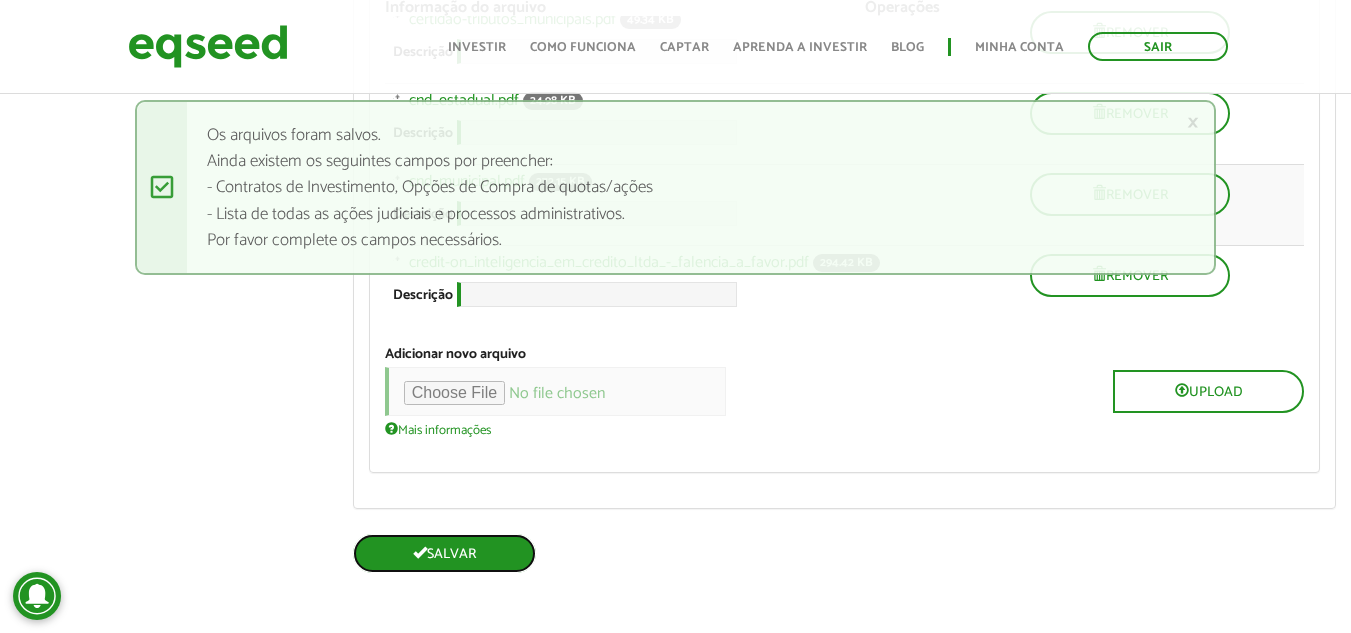 click on "Salvar" at bounding box center [444, 553] 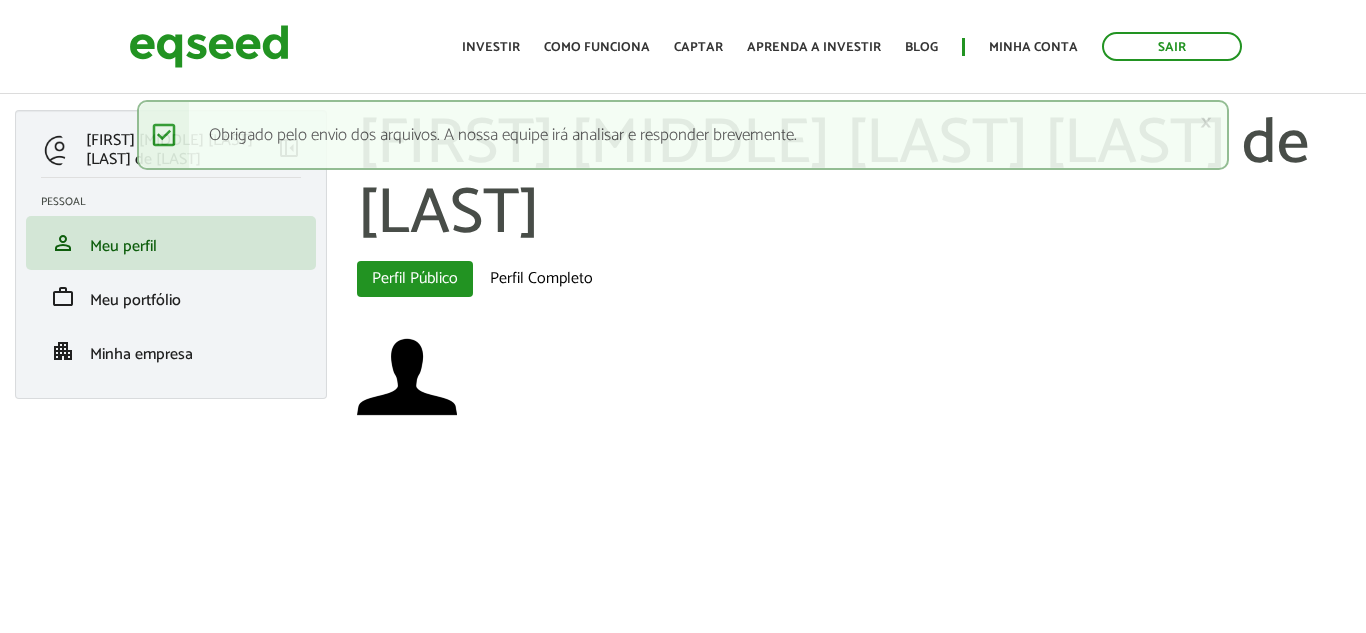 scroll, scrollTop: 0, scrollLeft: 0, axis: both 